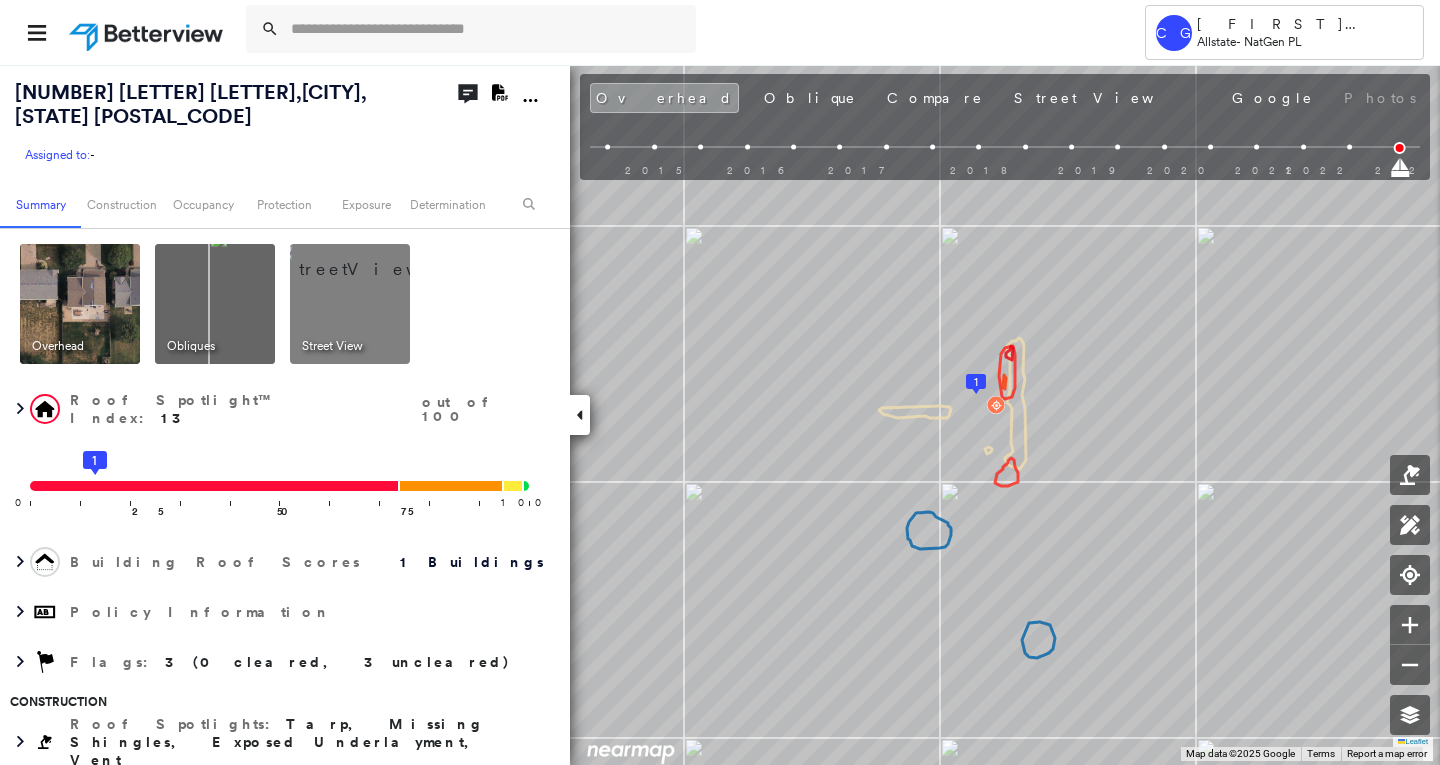 scroll, scrollTop: 0, scrollLeft: 0, axis: both 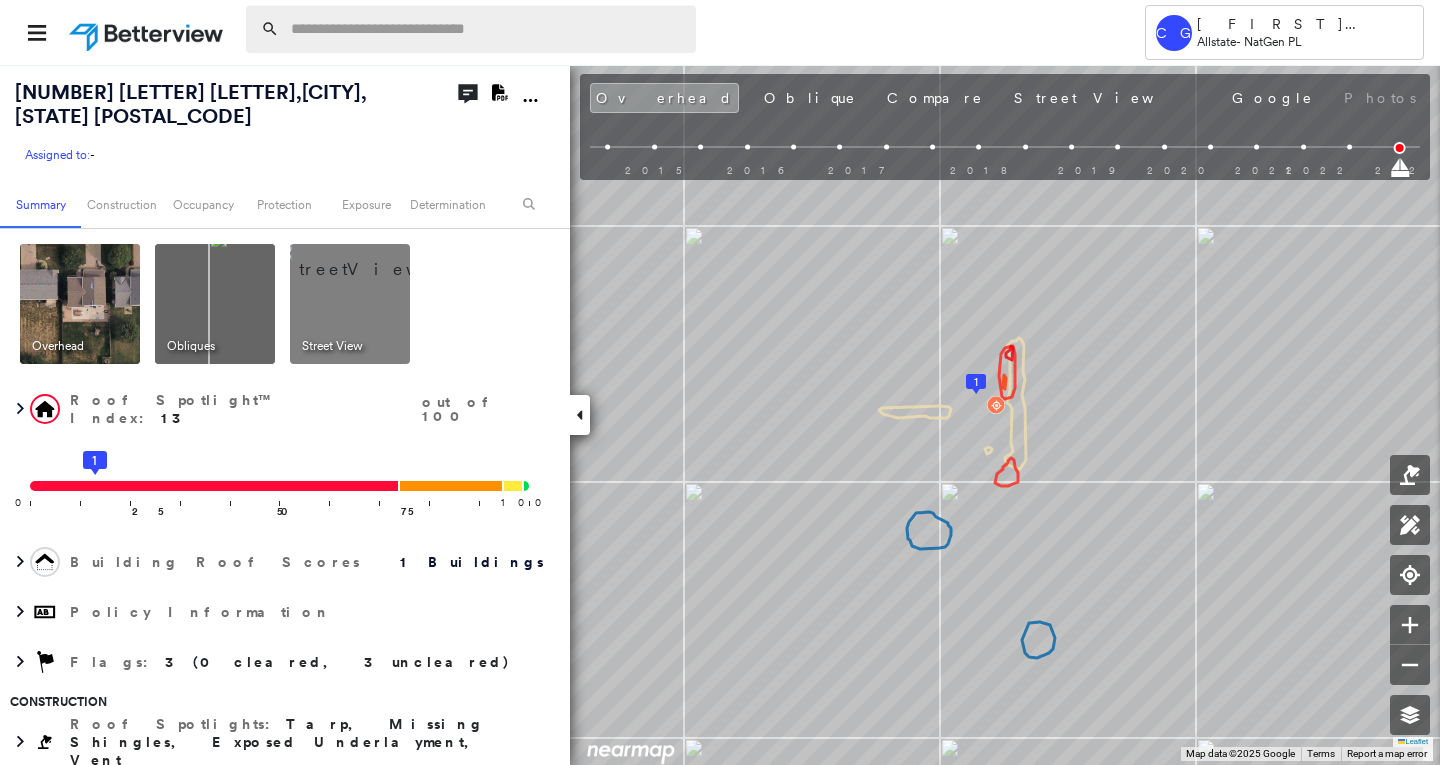 click at bounding box center [487, 29] 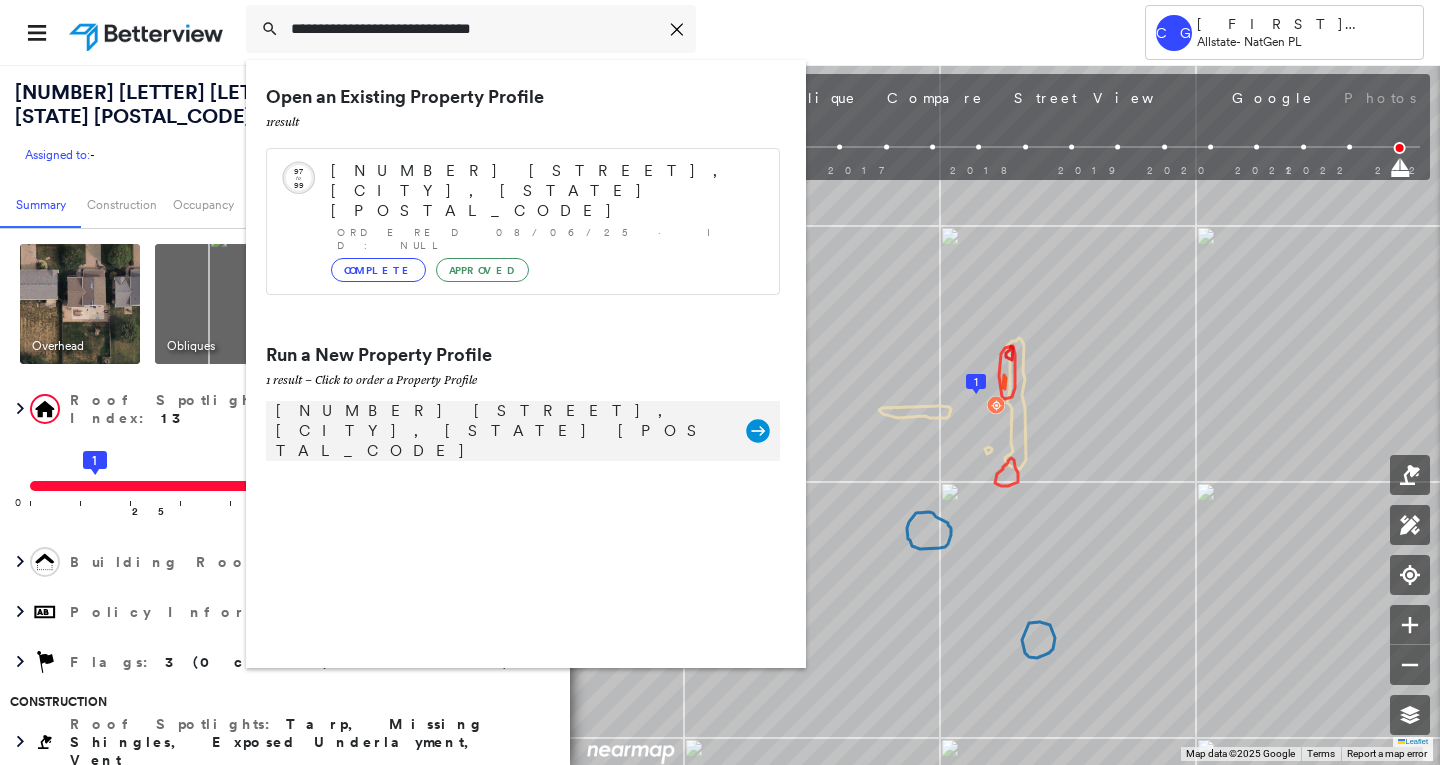 type on "**********" 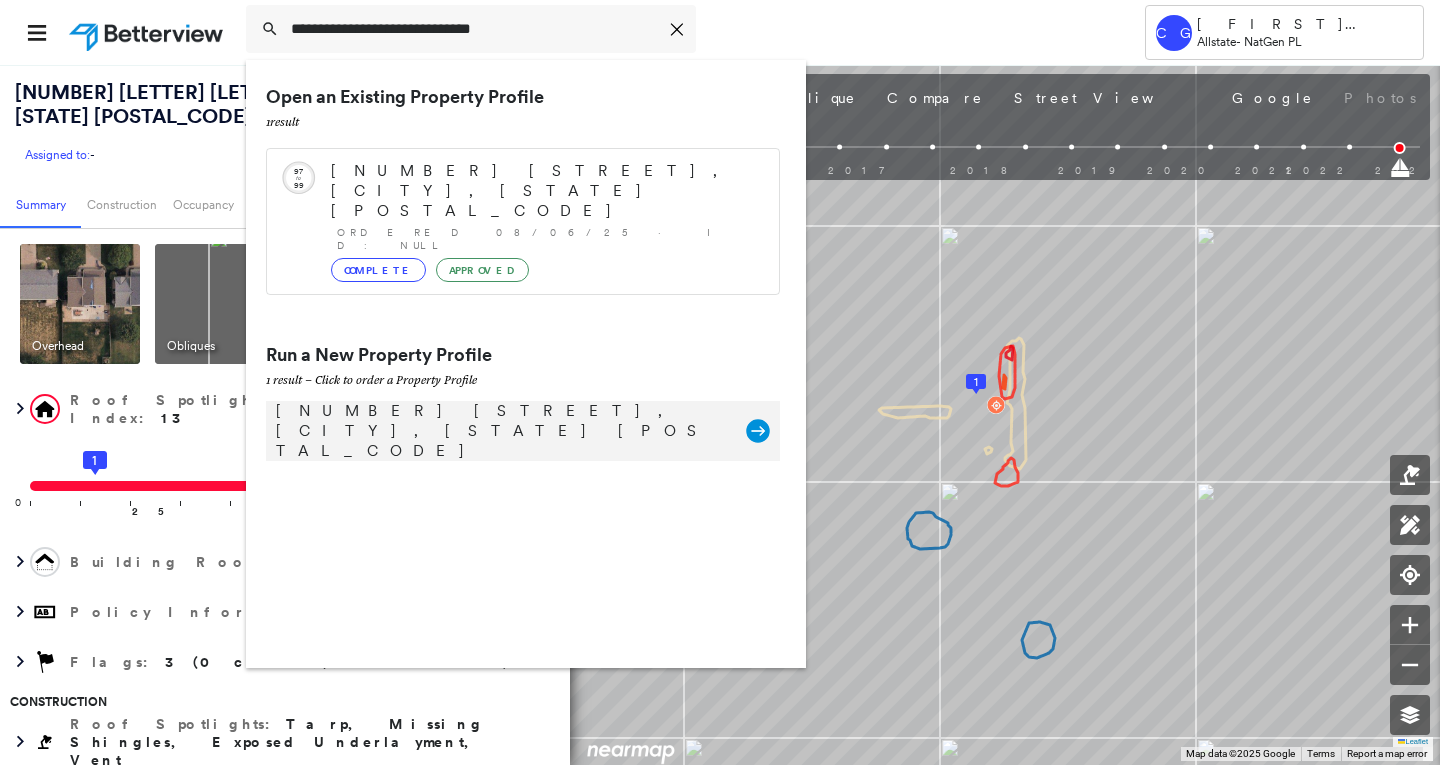 click on "[NUMBER] [STREET], [CITY], [STATE] [POSTAL_CODE] Group Created with Sketch." at bounding box center (523, 431) 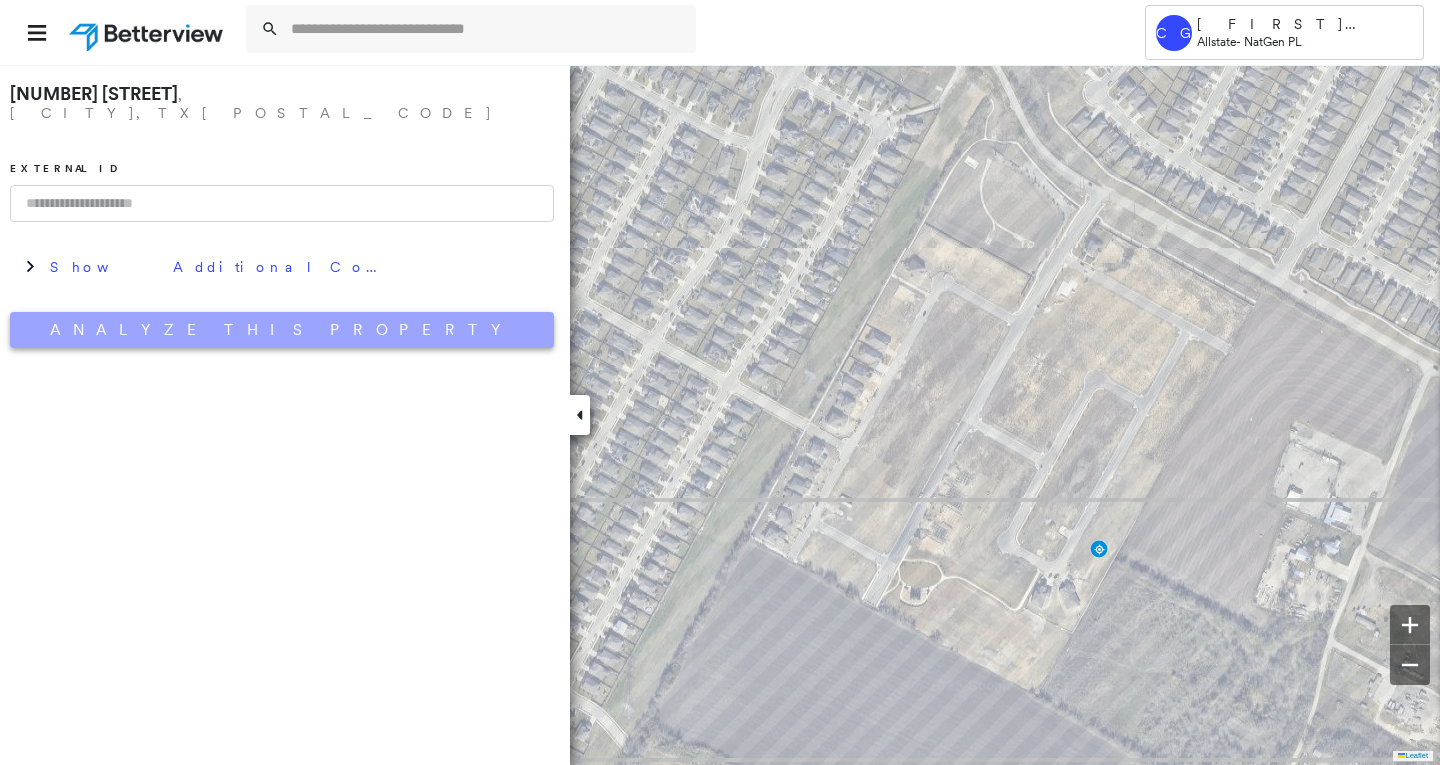click on "Analyze This Property" at bounding box center [282, 330] 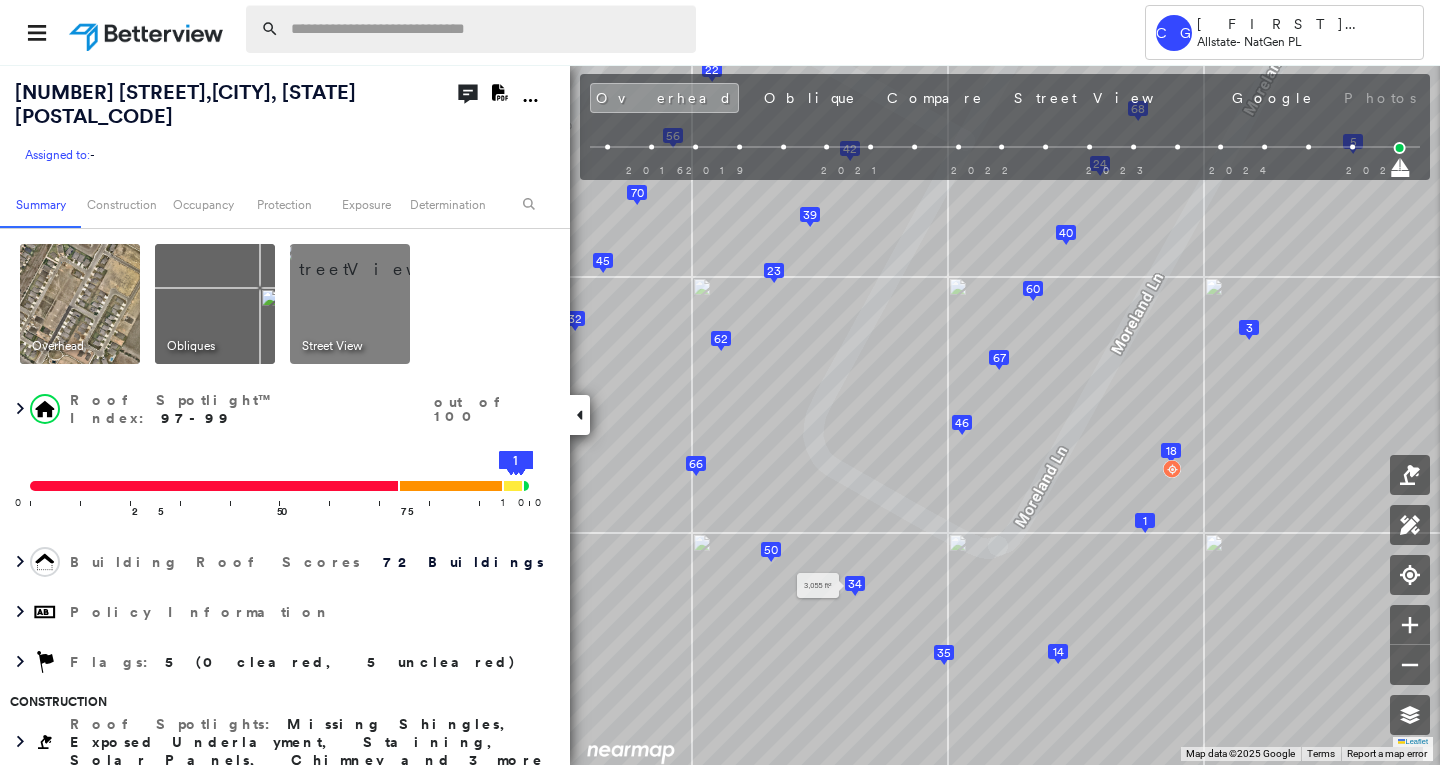 click at bounding box center (487, 29) 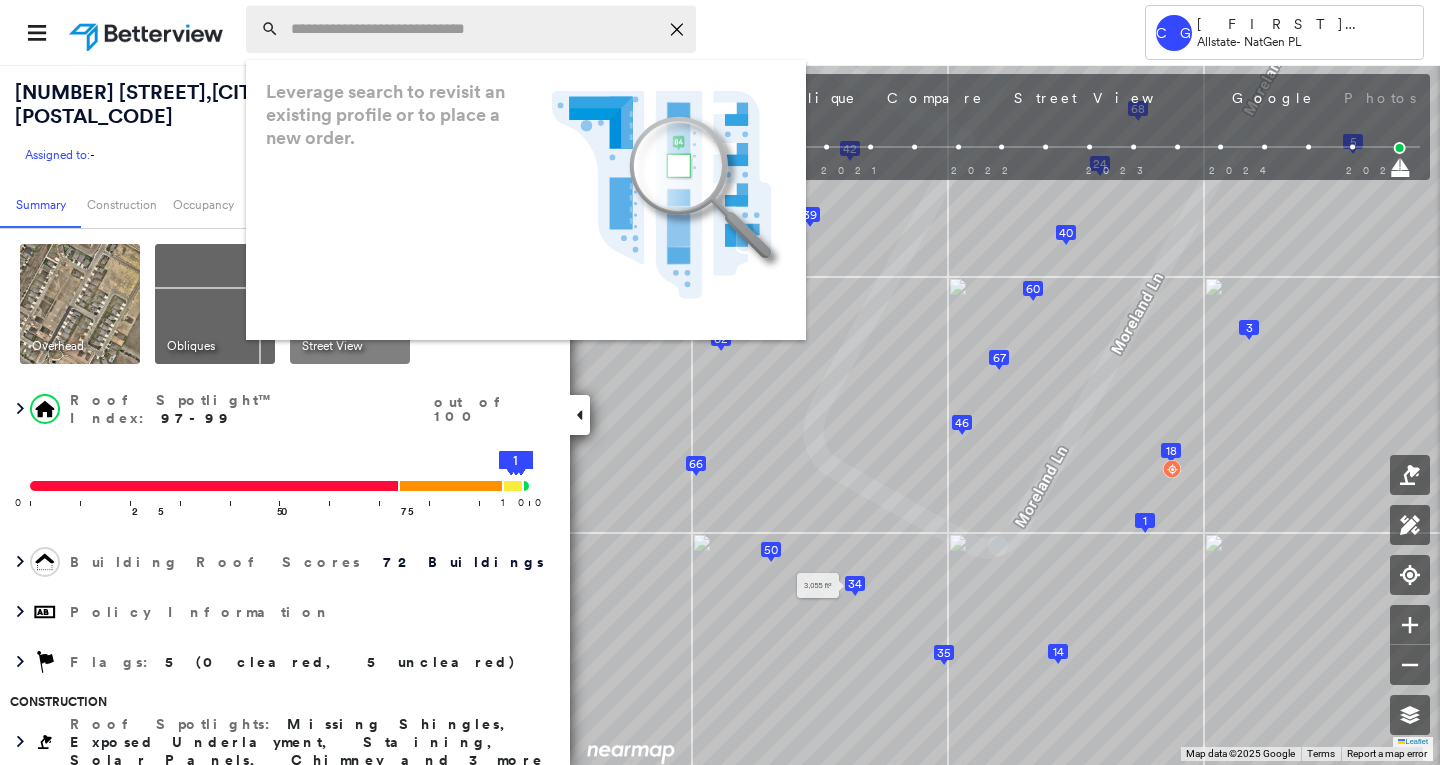 paste on "**********" 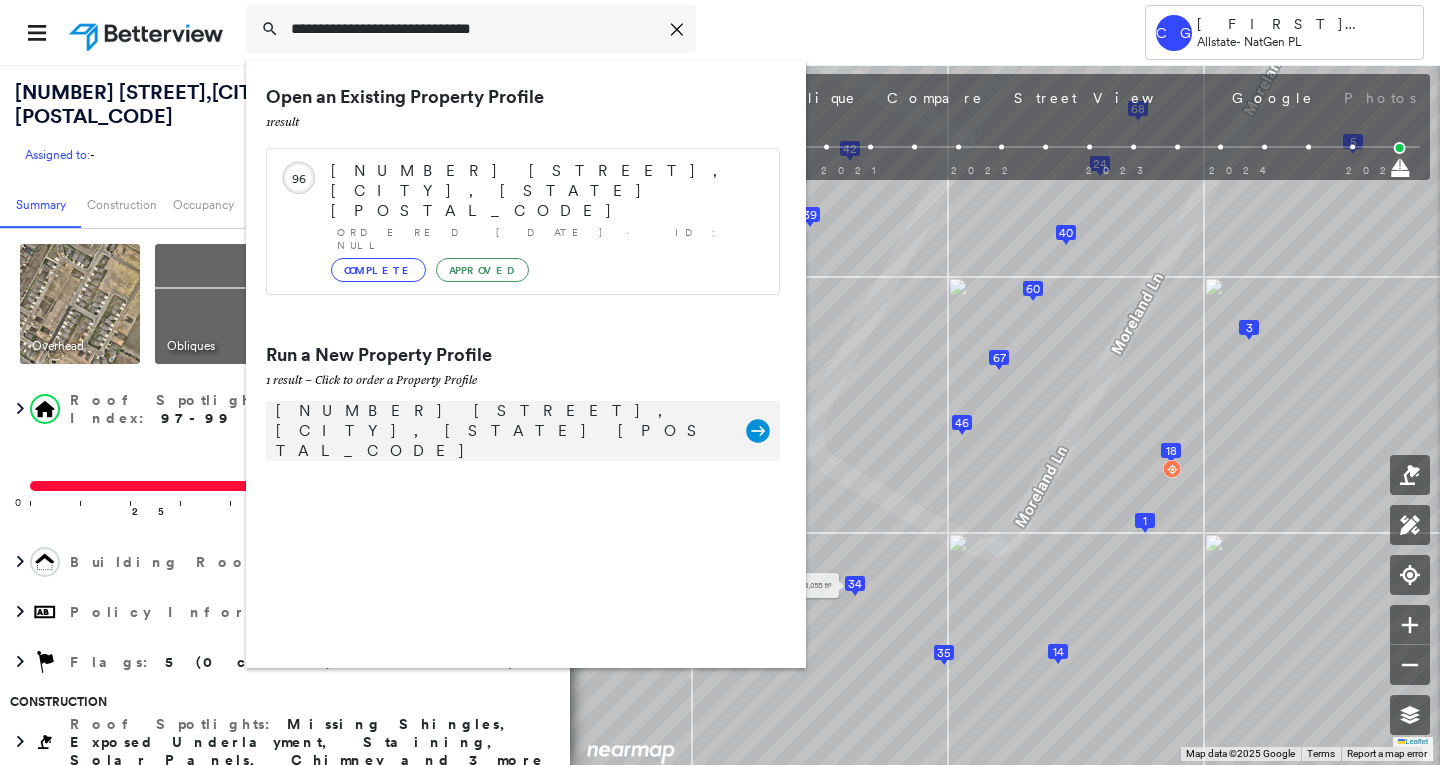 type on "**********" 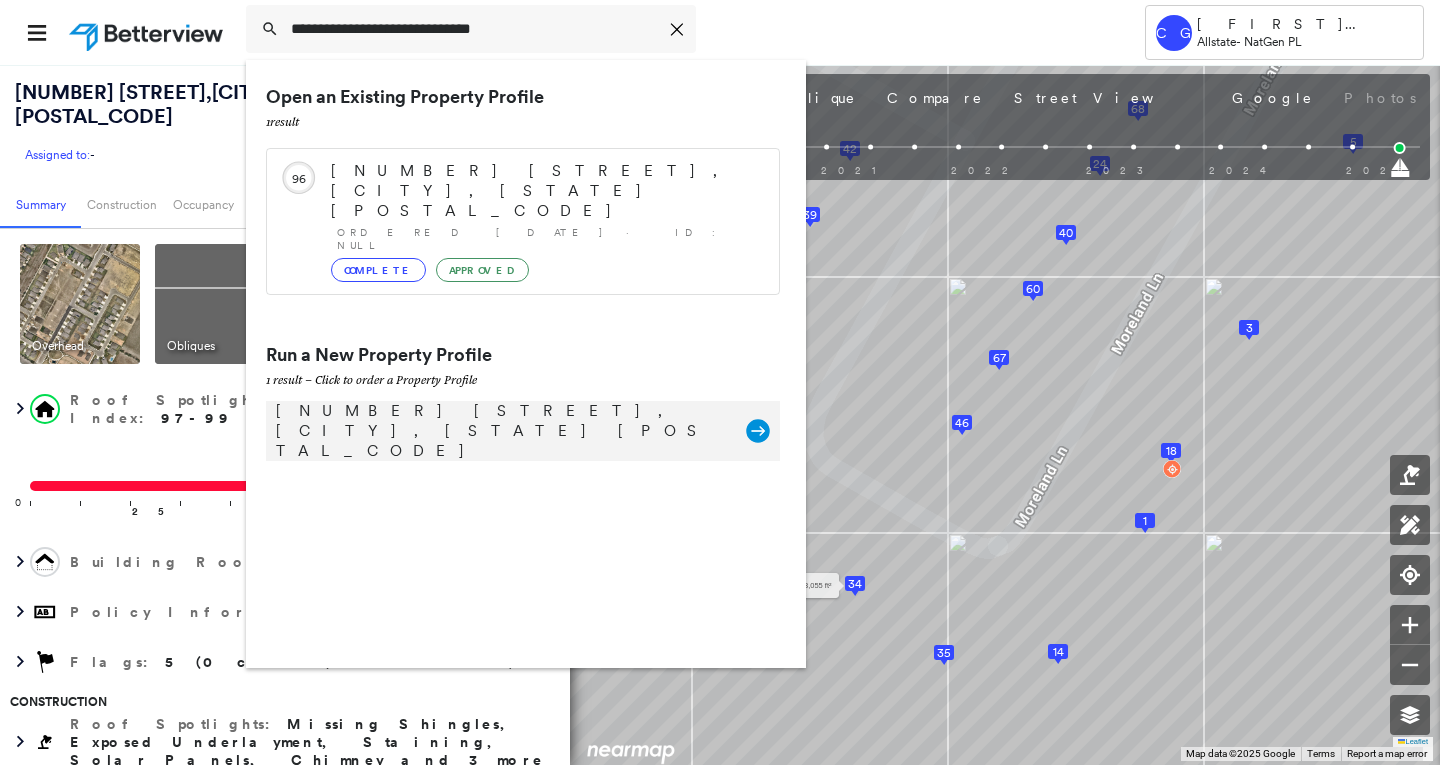 click on "[NUMBER] [STREET], [CITY], [STATE] [POSTAL_CODE]" at bounding box center [501, 431] 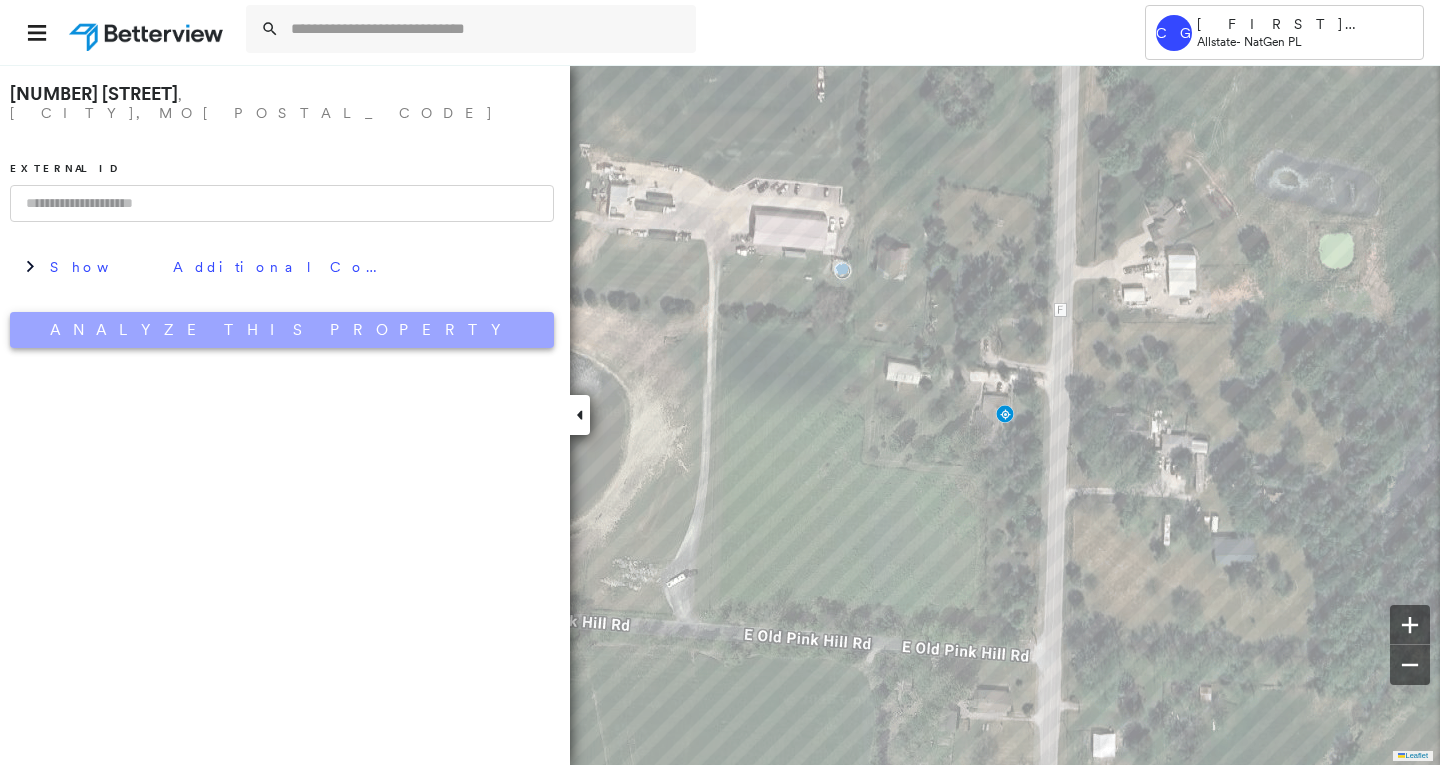 click on "Analyze This Property" at bounding box center (282, 330) 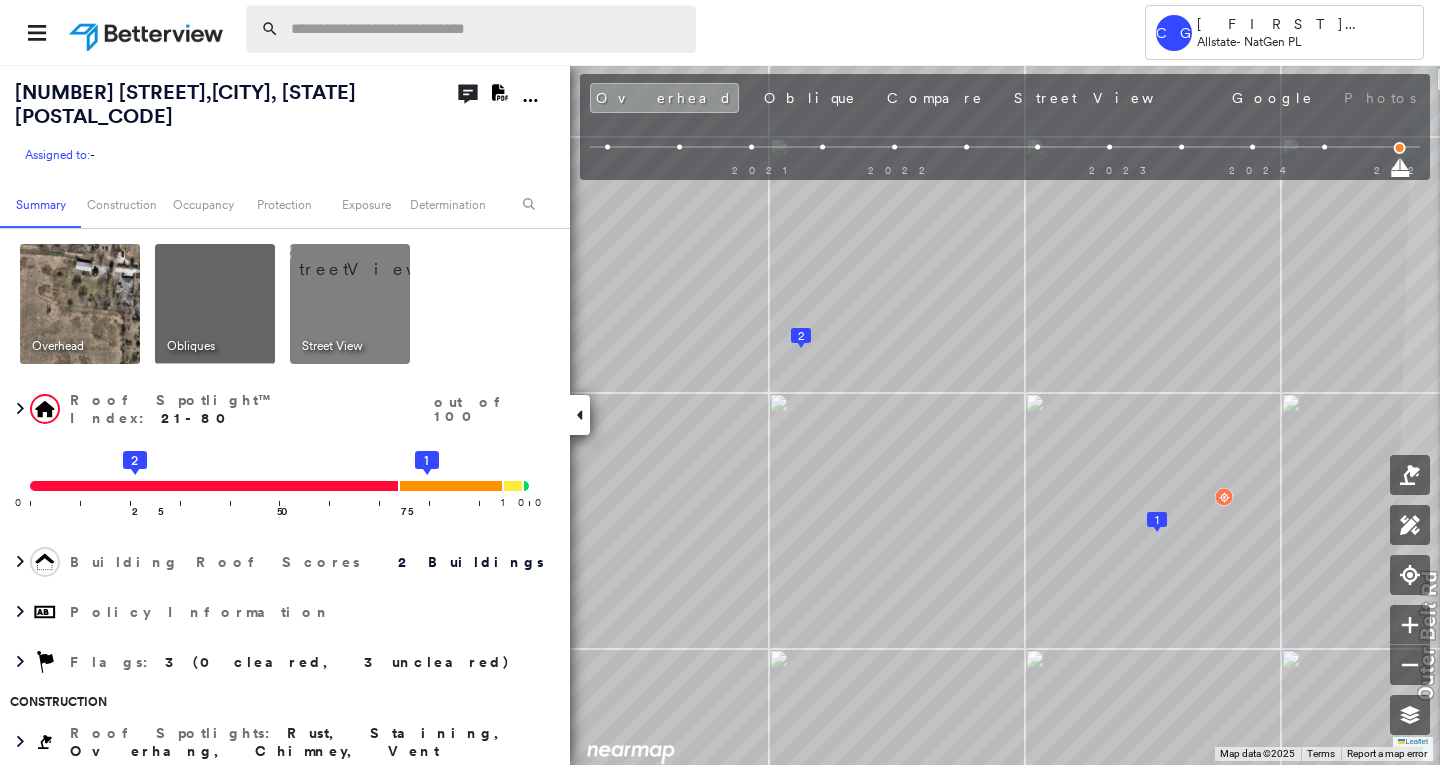 click at bounding box center [487, 29] 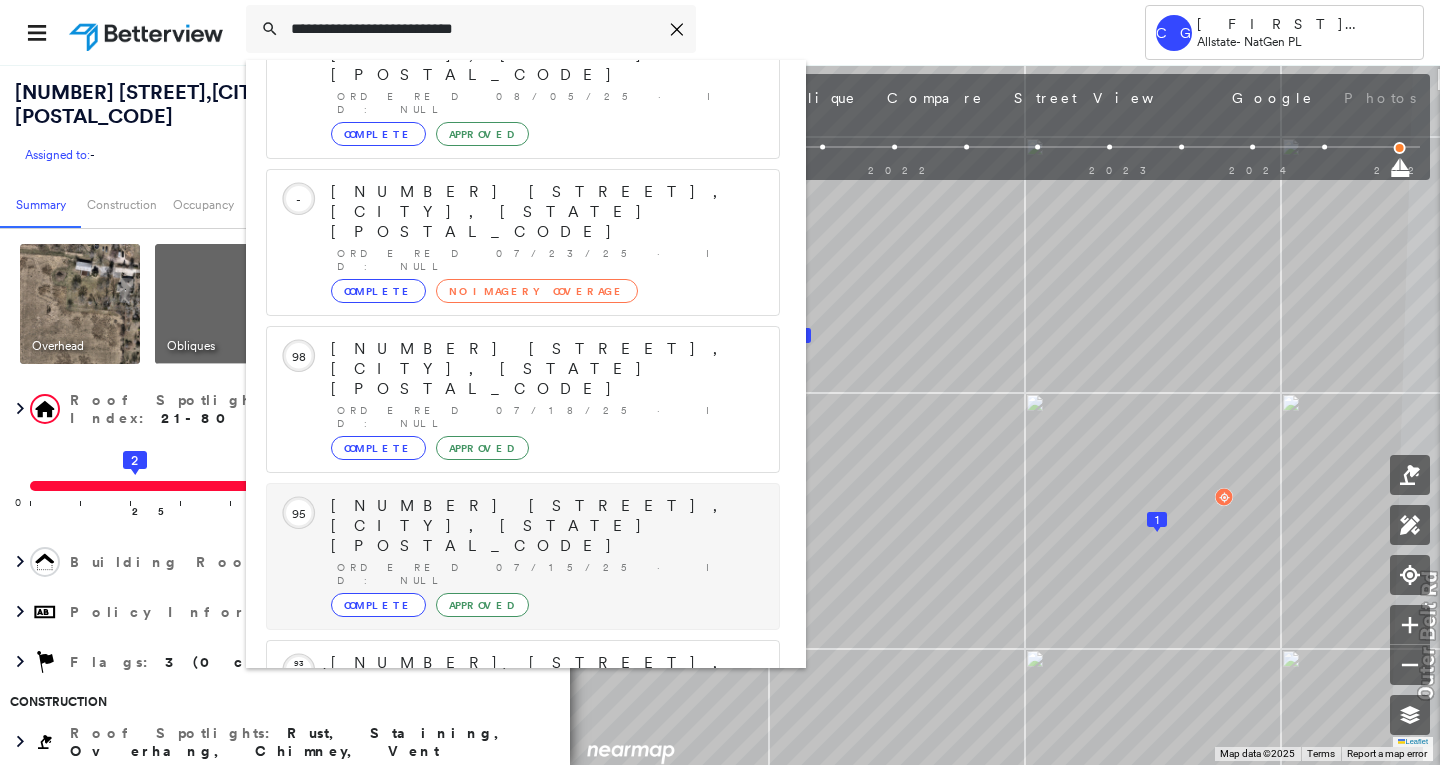 scroll, scrollTop: 213, scrollLeft: 0, axis: vertical 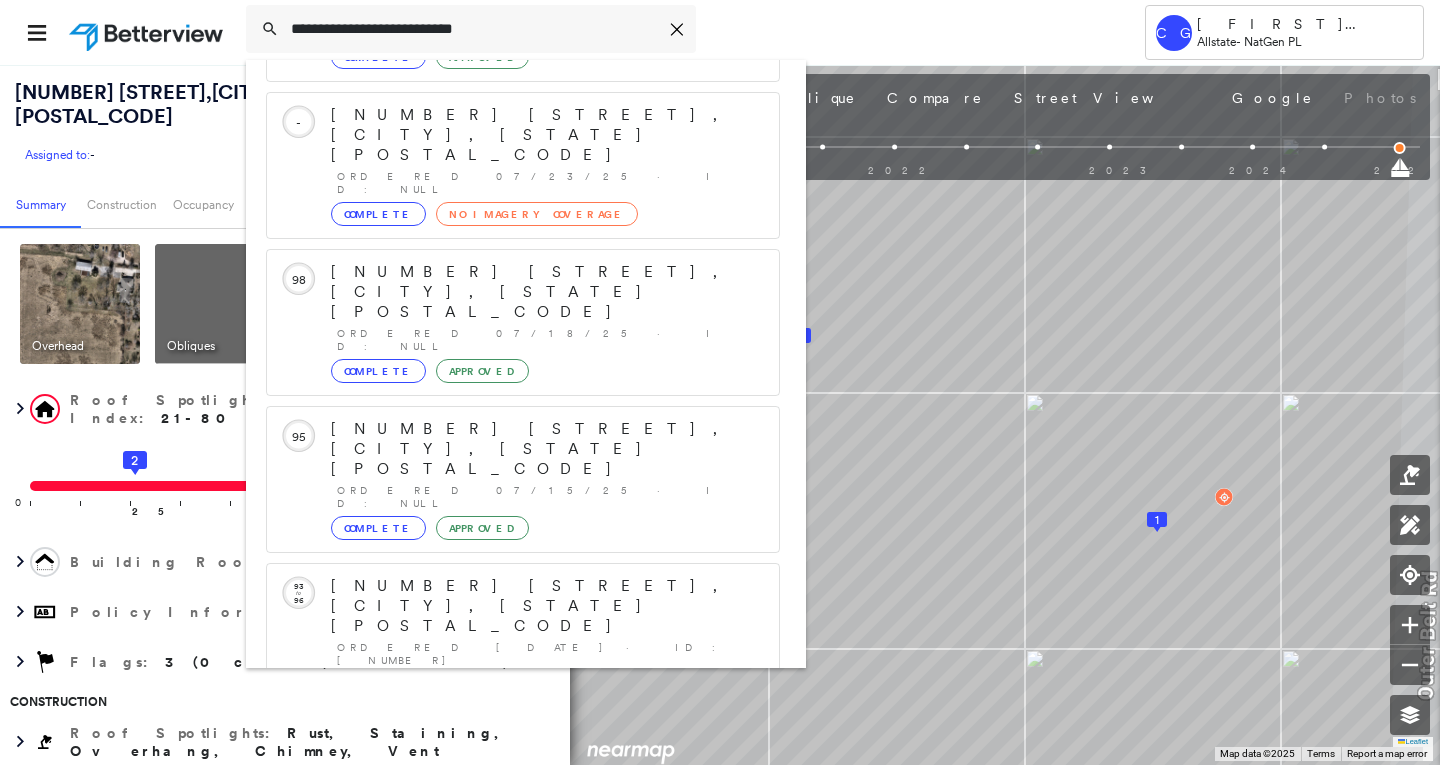 type on "**********" 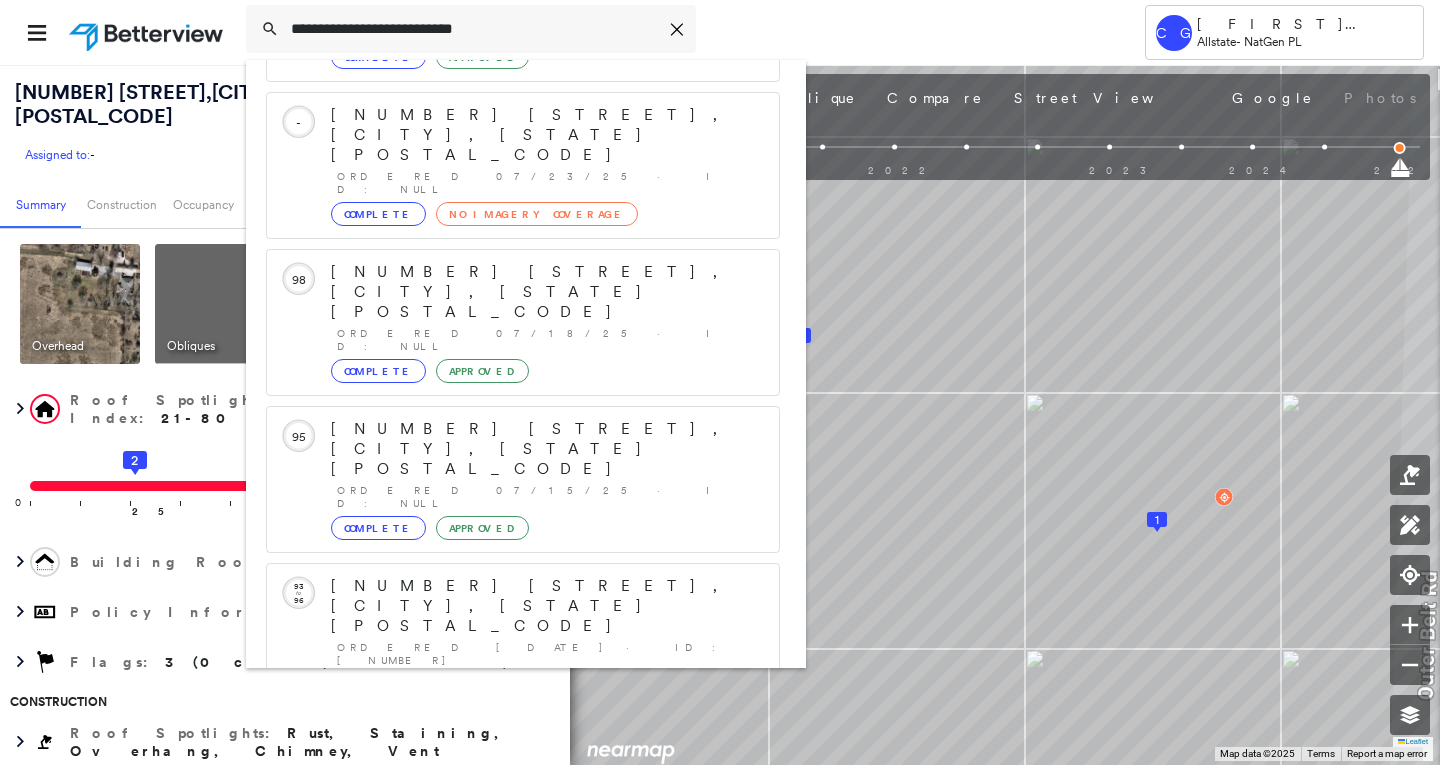 click on "[NUMBER] [STREET], [CITY], [STATE] [POSTAL_CODE]" at bounding box center (501, 898) 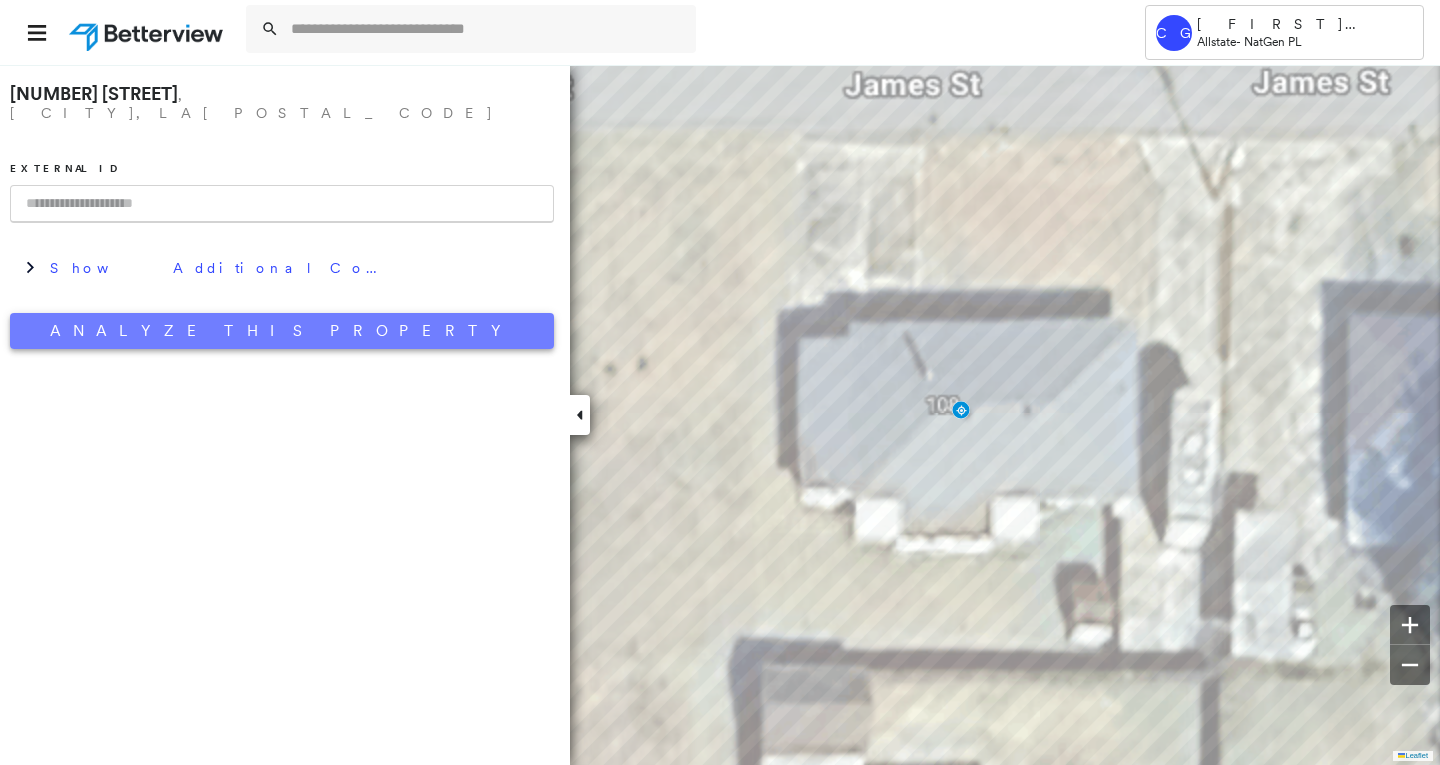 click on "Analyze This Property" at bounding box center [282, 331] 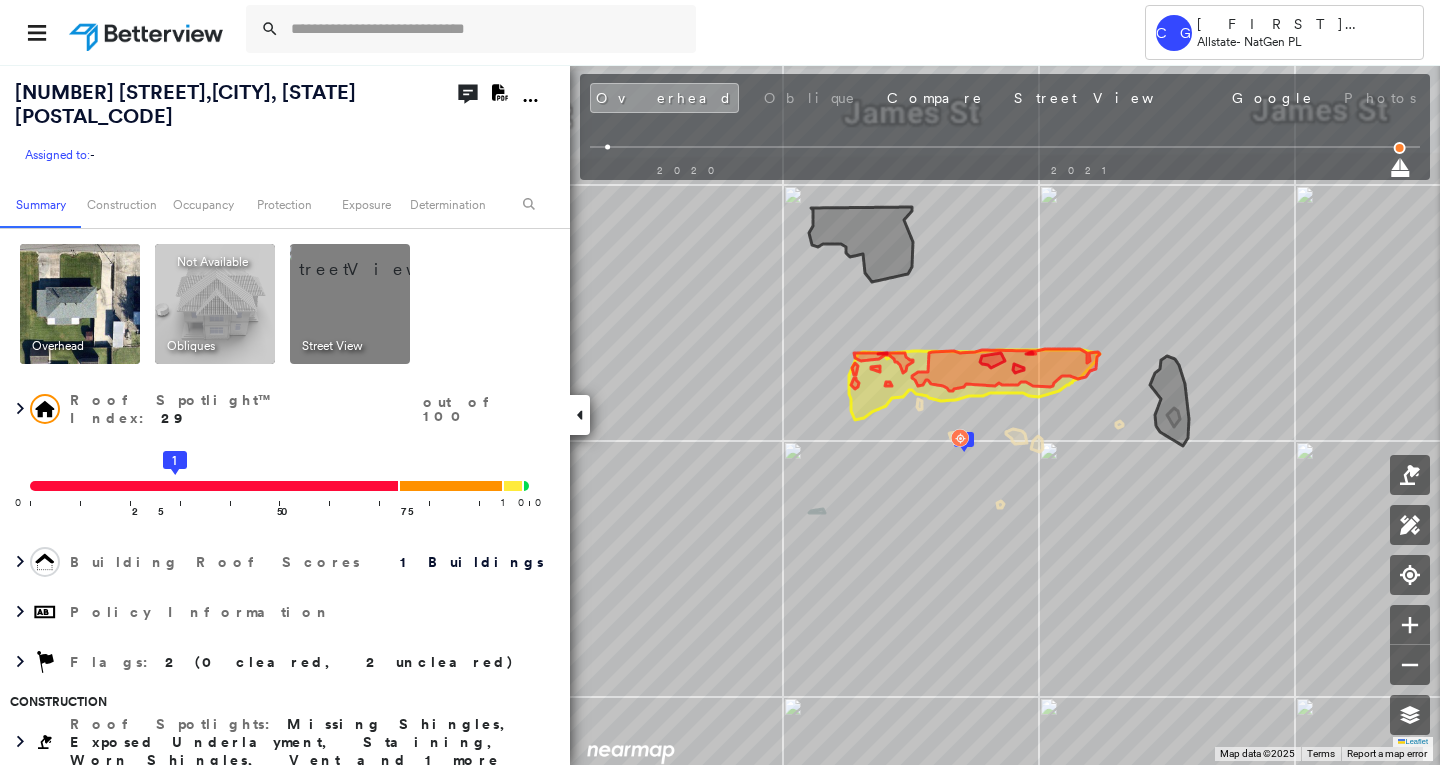 click on "[YEAR] [YEAR]" at bounding box center [1005, 150] 